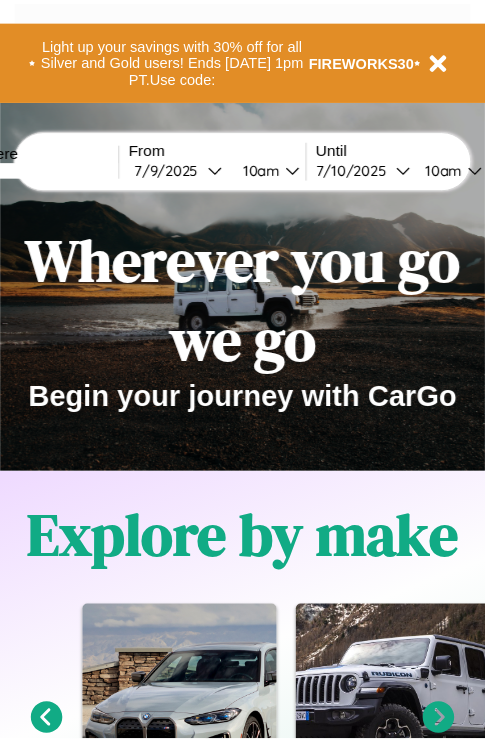 scroll, scrollTop: 0, scrollLeft: 0, axis: both 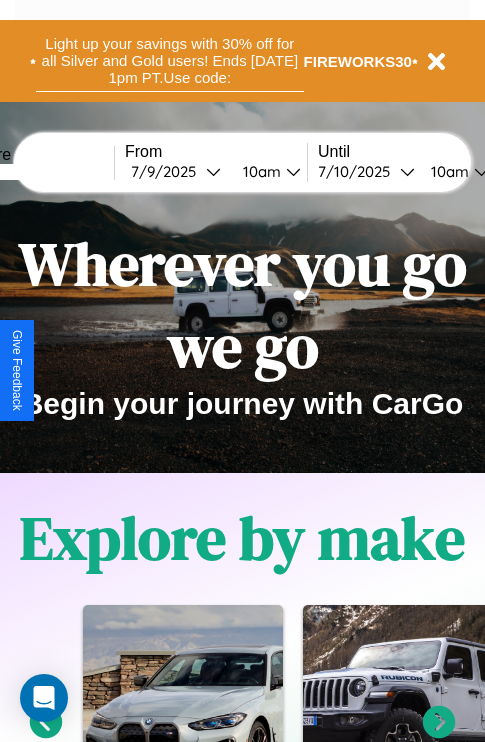 click on "Light up your savings with 30% off for all Silver and Gold users! Ends [DATE] 1pm PT.  Use code:" at bounding box center (170, 61) 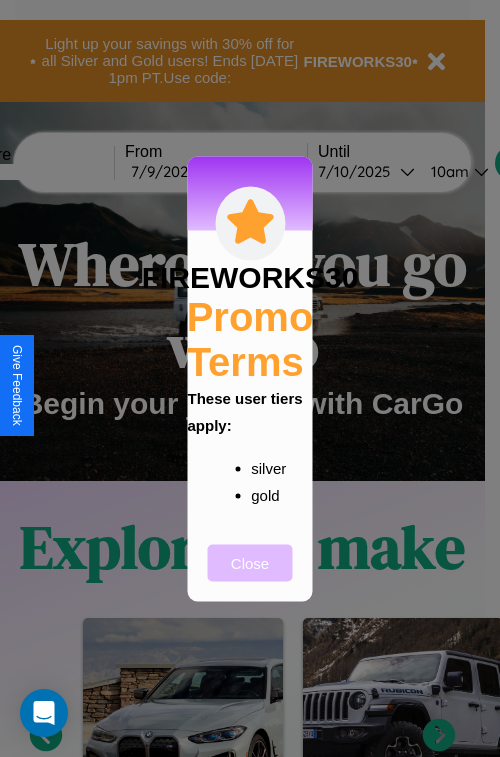 click on "Close" at bounding box center [250, 562] 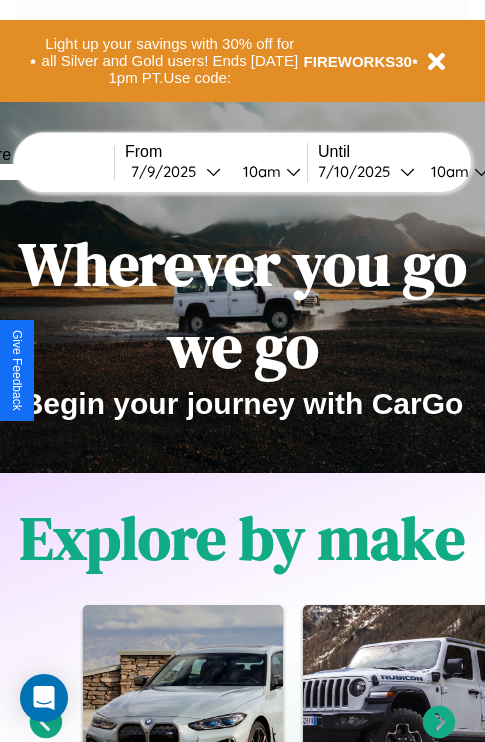 click at bounding box center (39, 172) 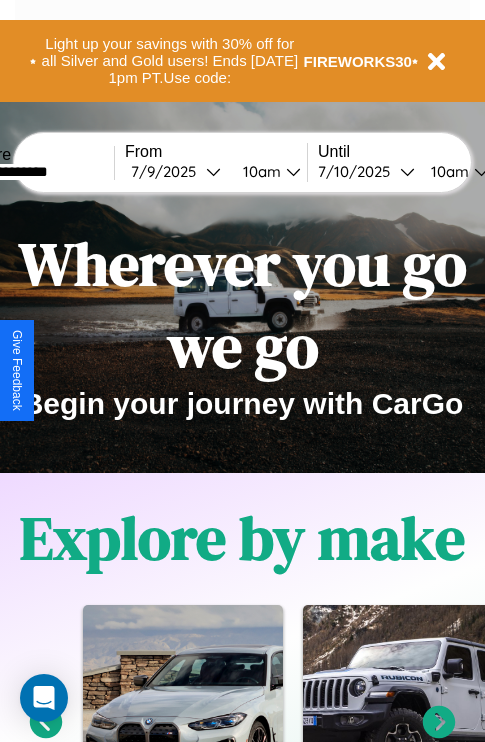 type on "**********" 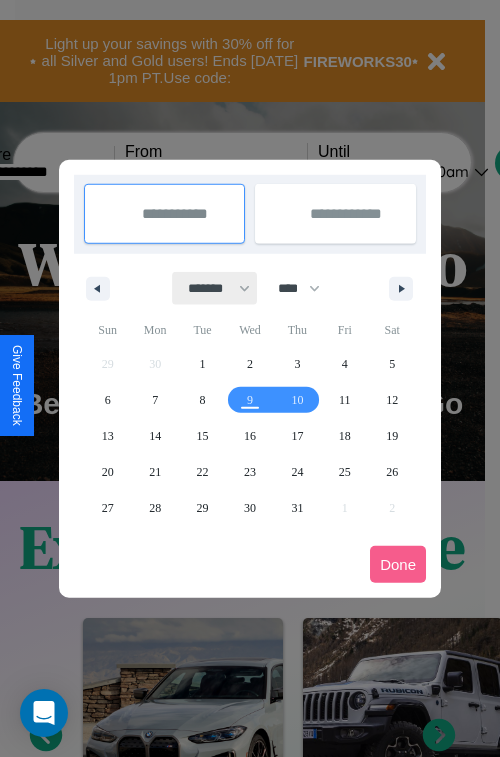 click on "******* ******** ***** ***** *** **** **** ****** ********* ******* ******** ********" at bounding box center (215, 288) 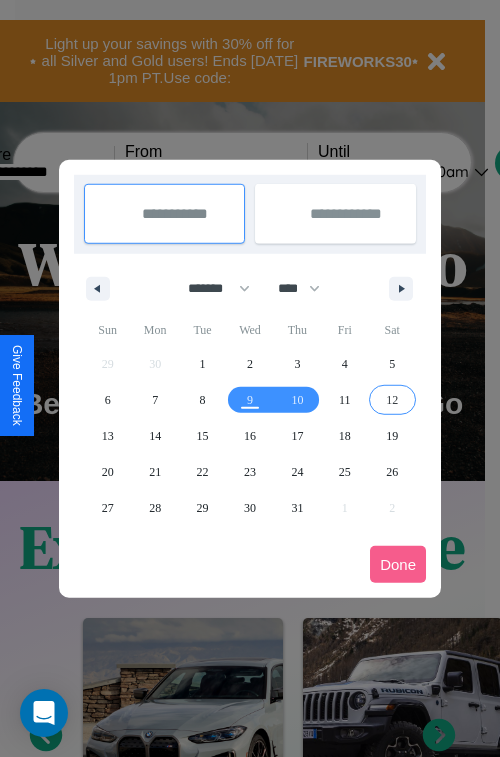 click on "12" at bounding box center (392, 400) 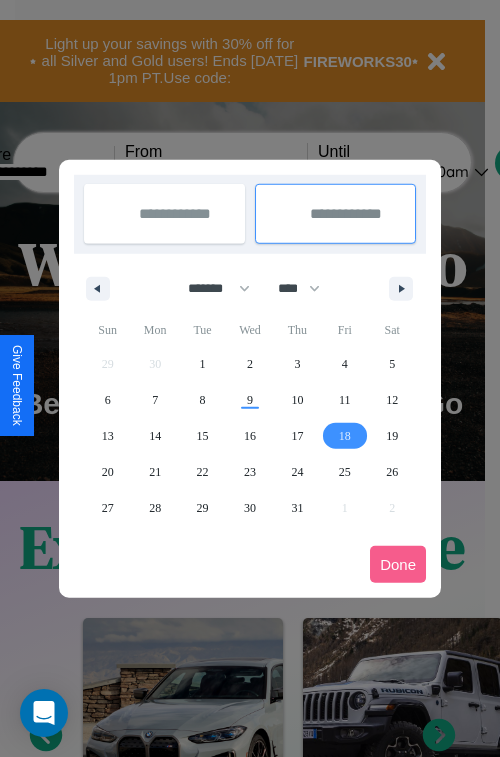 click on "18" at bounding box center [345, 436] 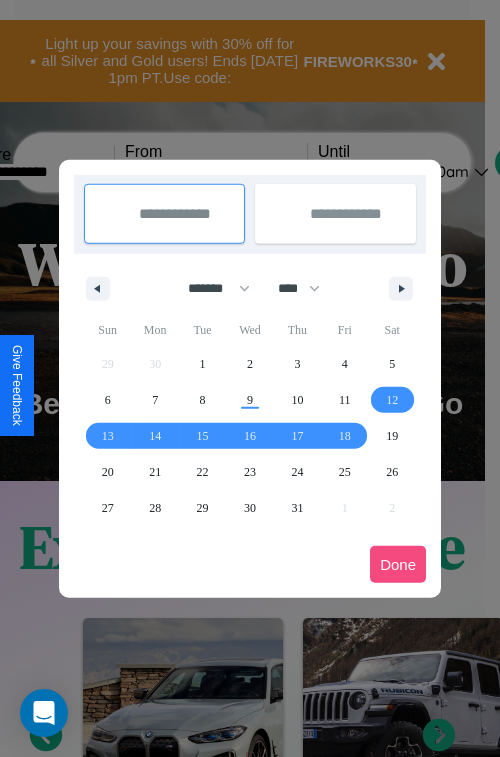 click on "Done" at bounding box center (398, 564) 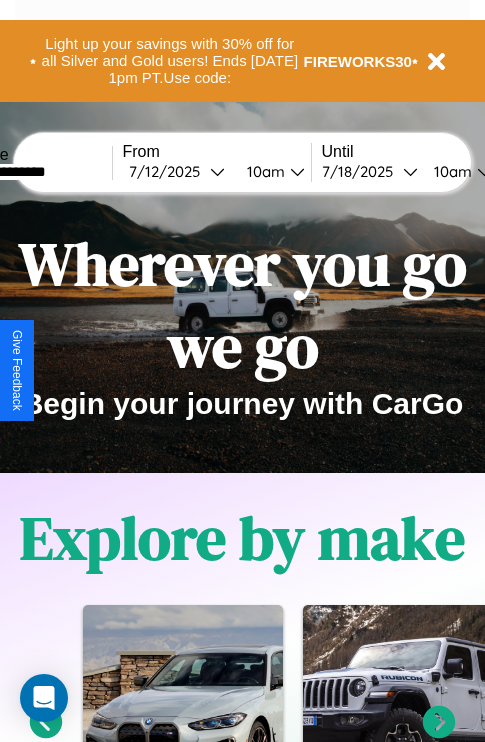 scroll, scrollTop: 0, scrollLeft: 74, axis: horizontal 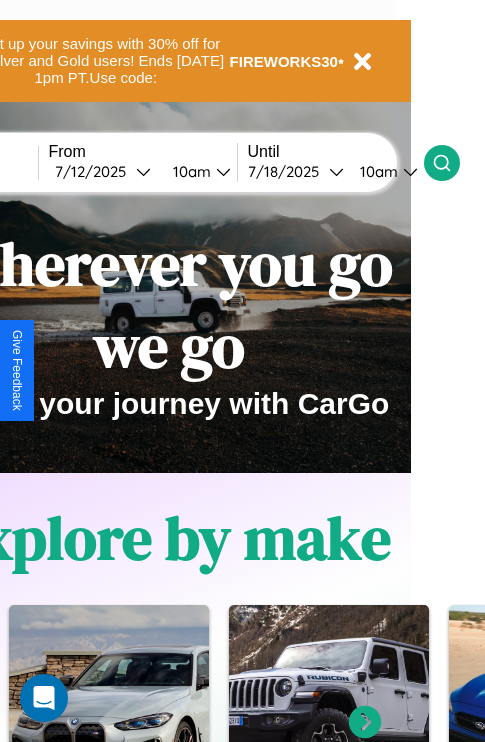 click 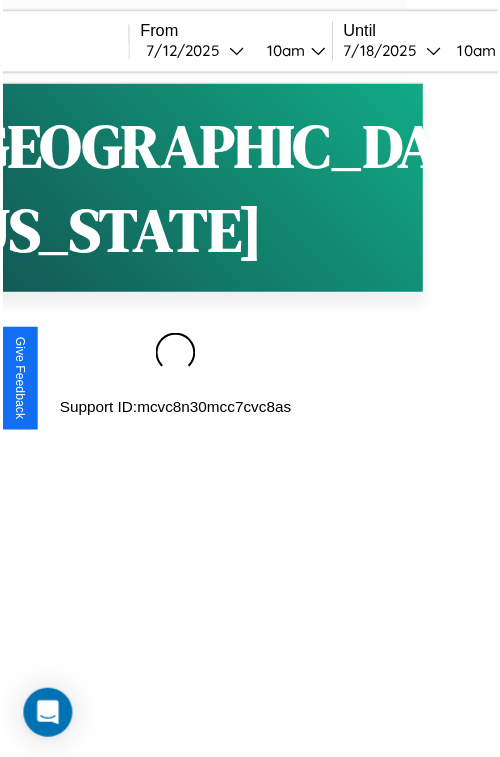 scroll, scrollTop: 0, scrollLeft: 0, axis: both 